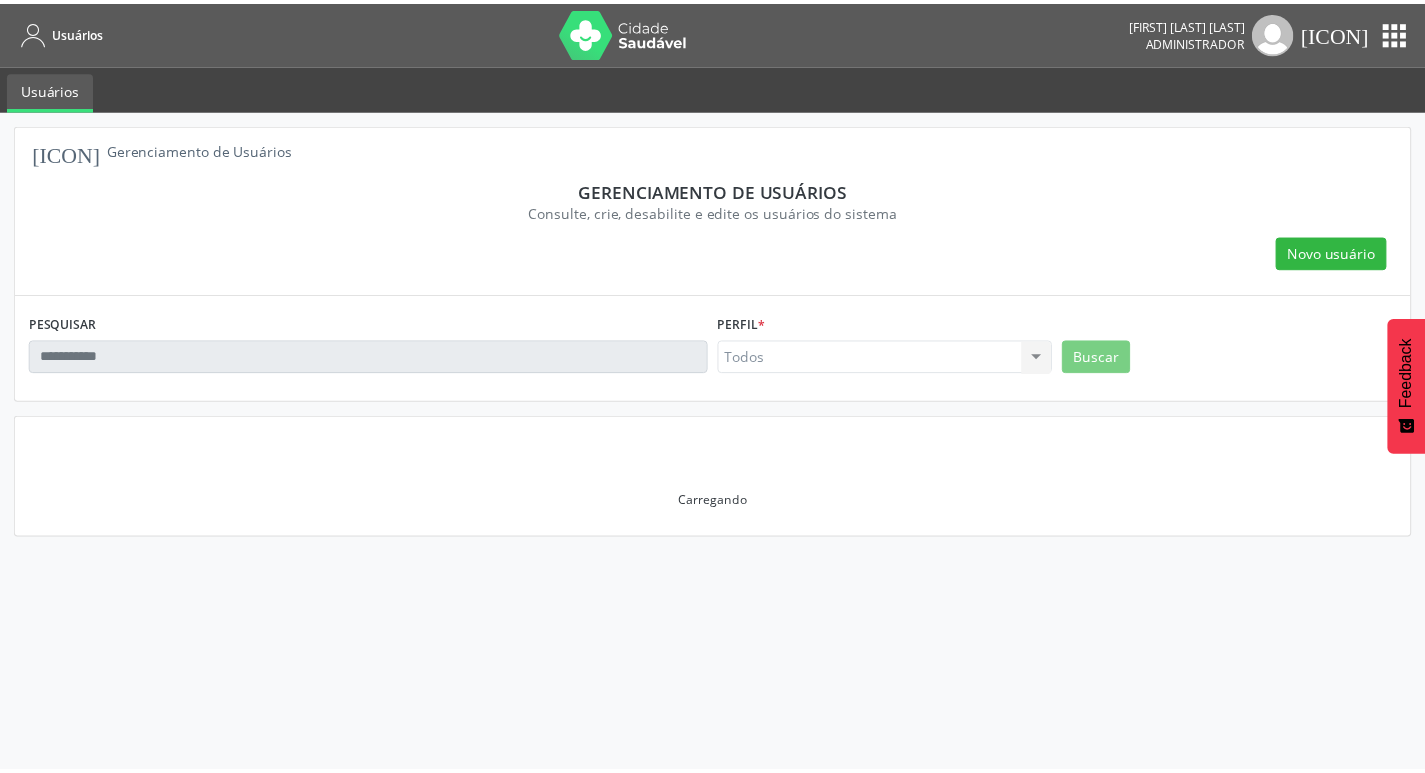 scroll, scrollTop: 0, scrollLeft: 0, axis: both 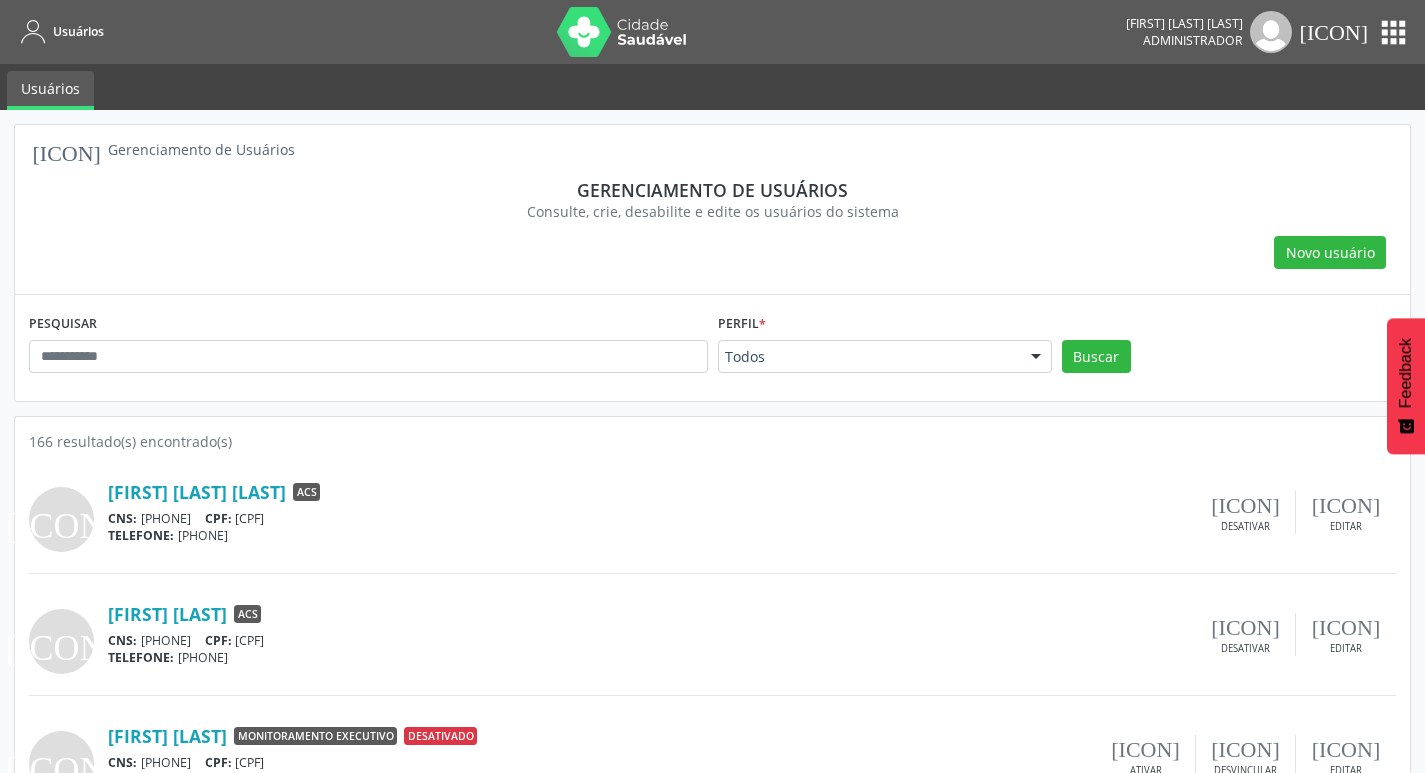 drag, startPoint x: 611, startPoint y: 375, endPoint x: 614, endPoint y: 363, distance: 12.369317 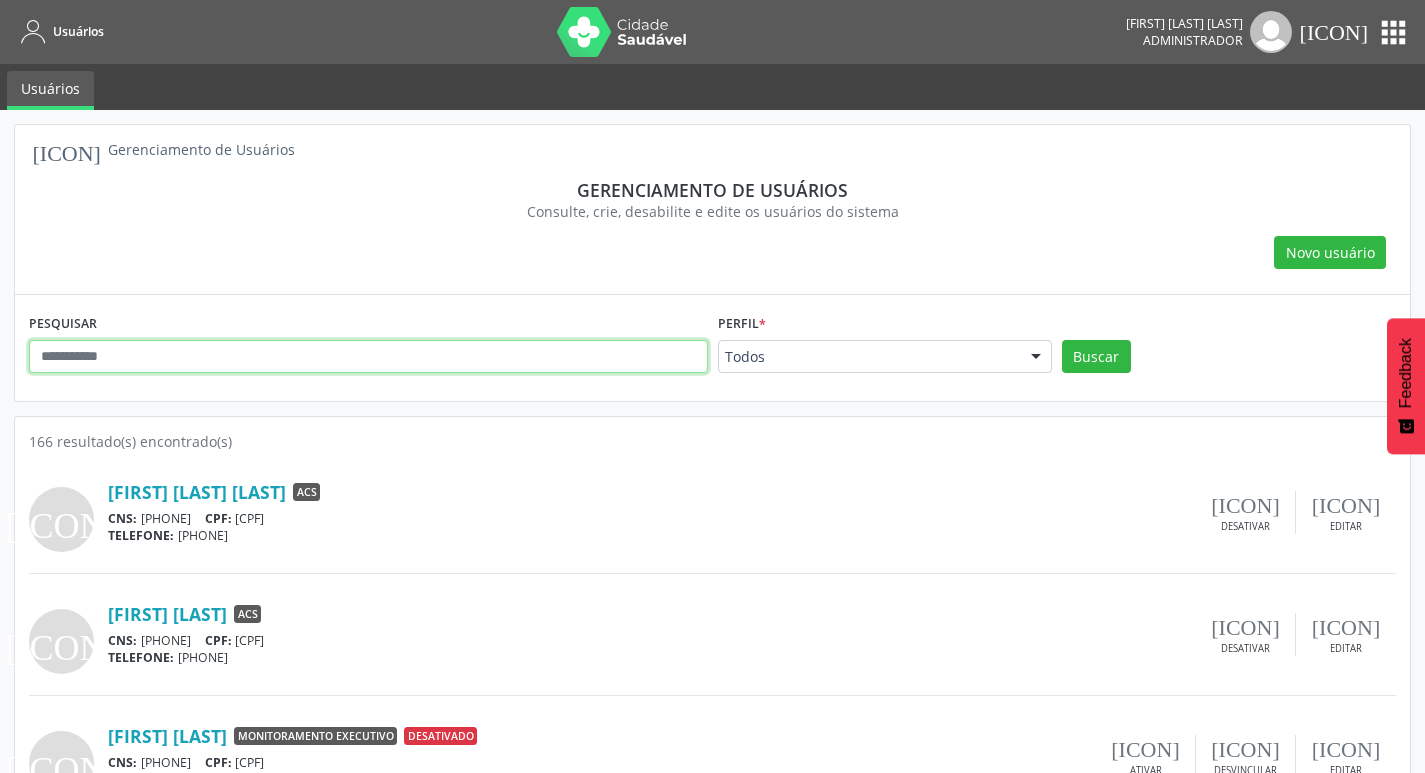 click at bounding box center (368, 357) 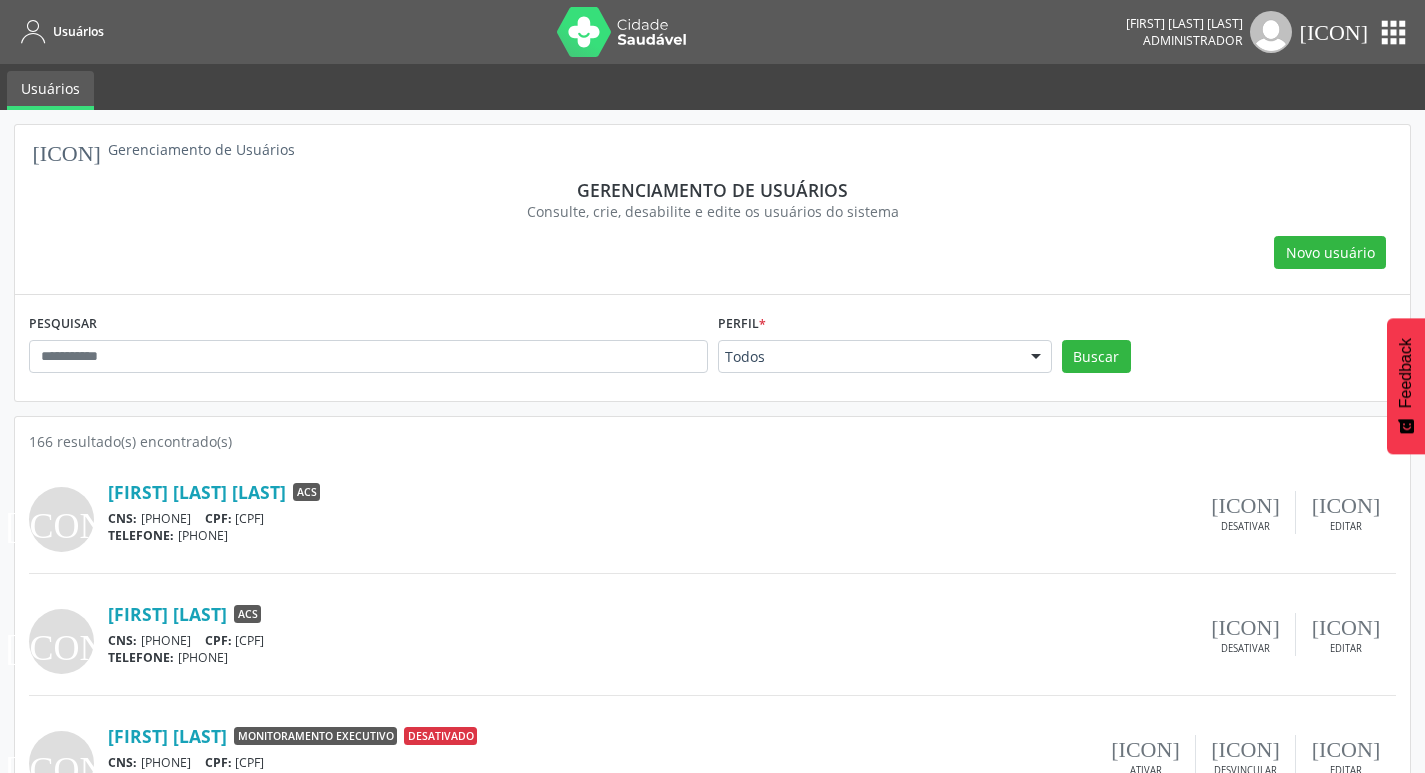 click at bounding box center [622, 32] 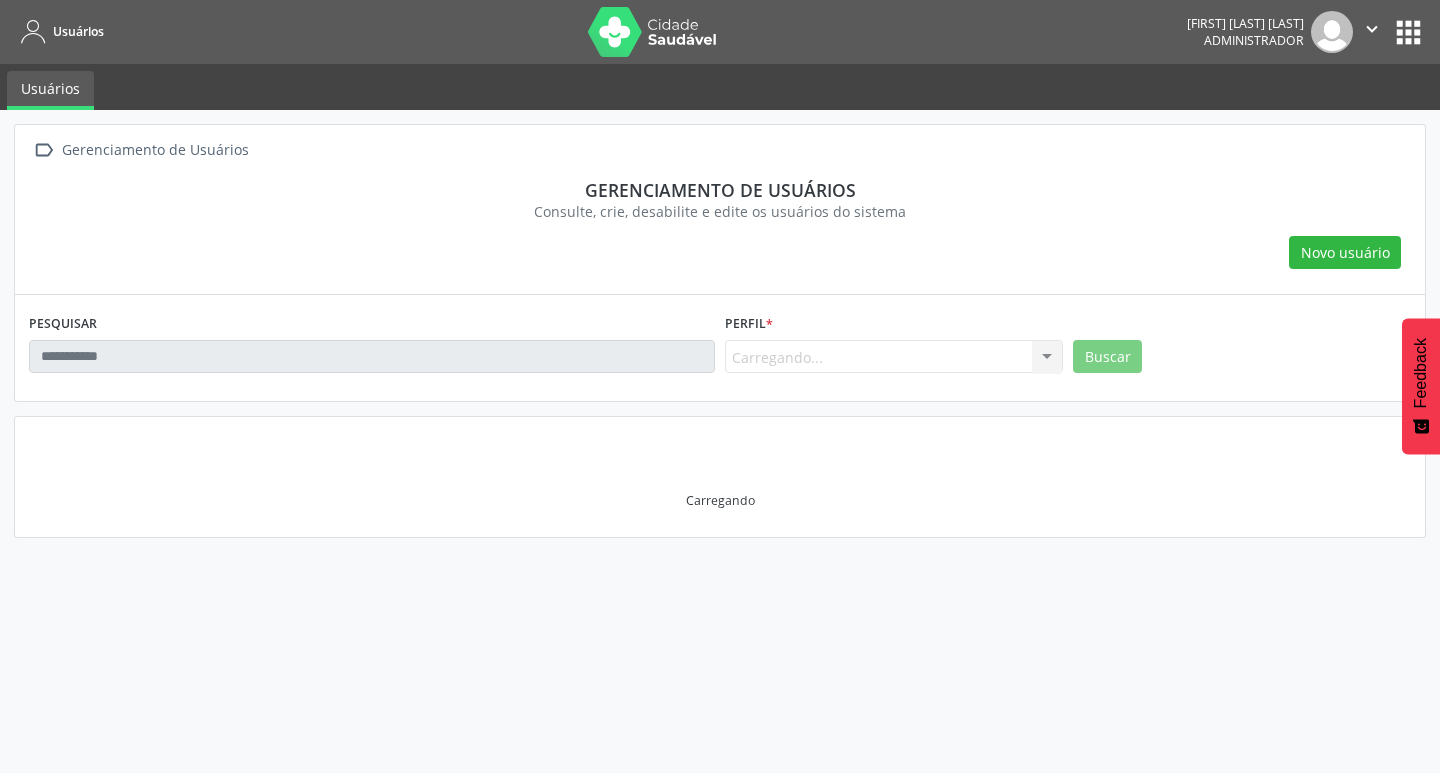 scroll, scrollTop: 0, scrollLeft: 0, axis: both 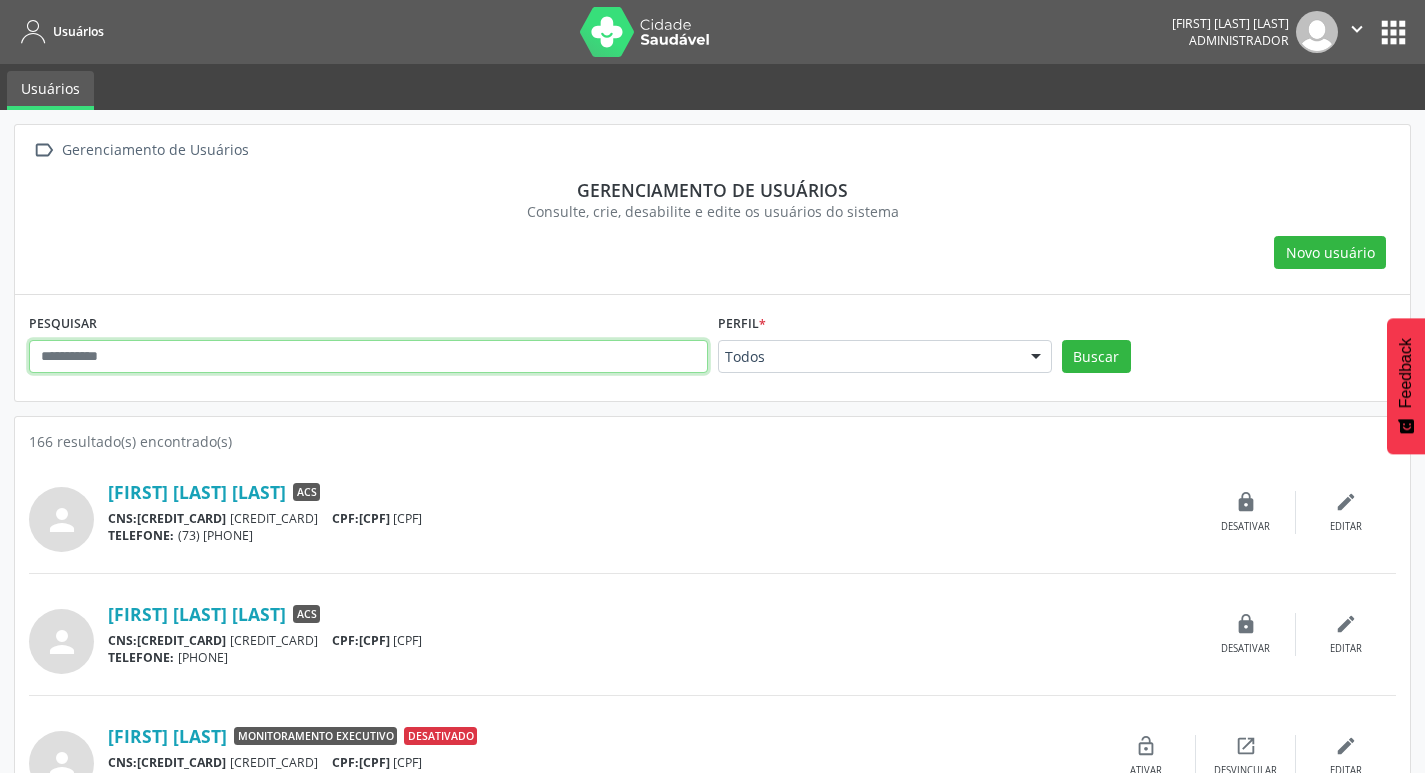 click at bounding box center (368, 357) 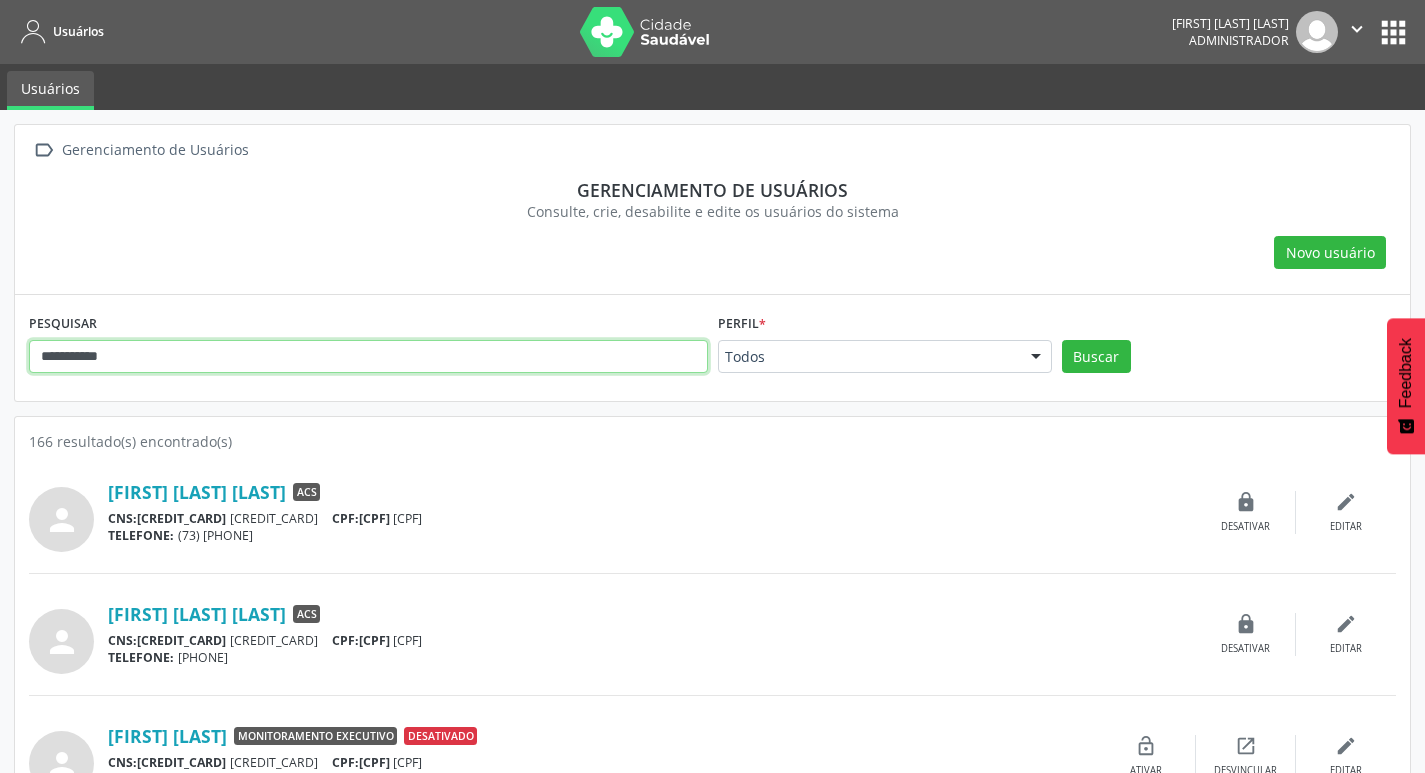 type on "**********" 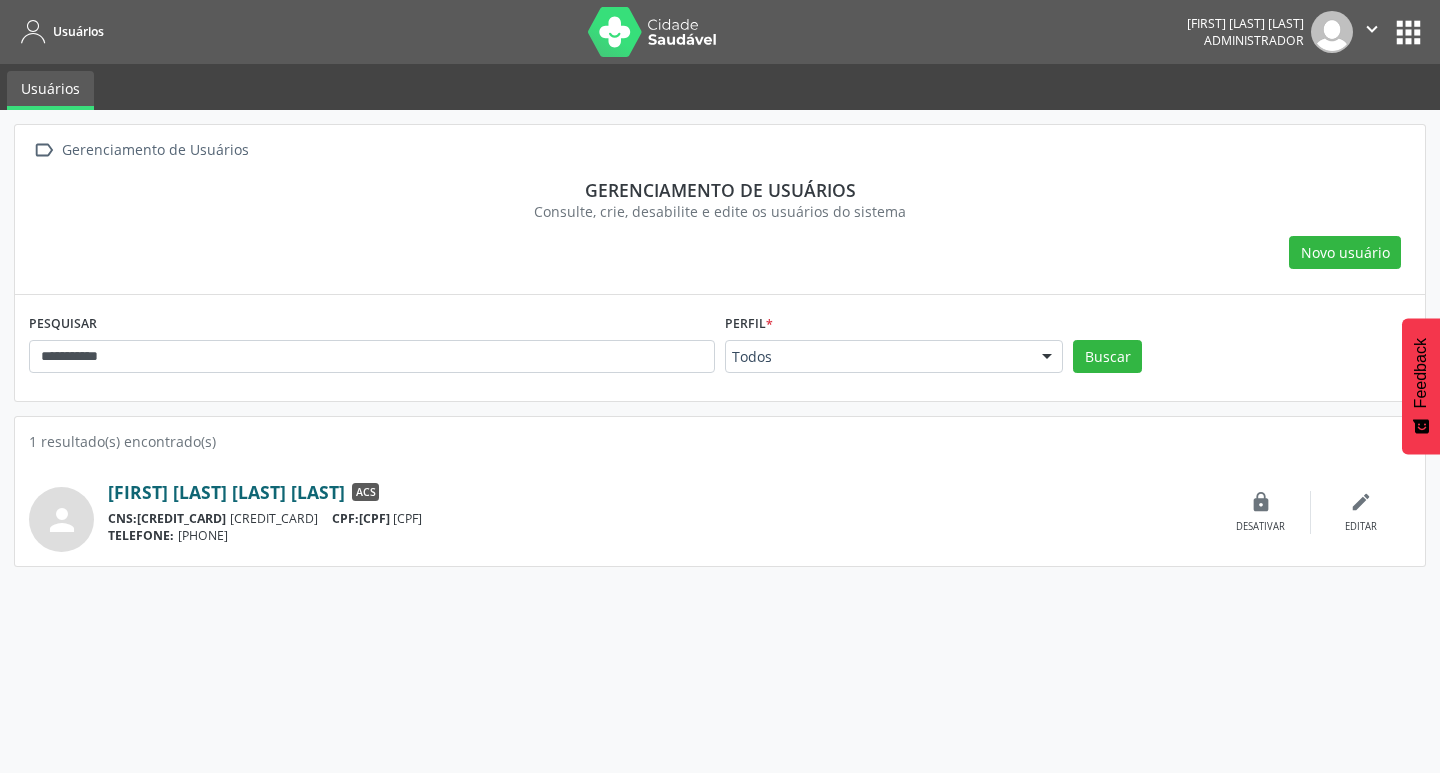 click on "Eliane de Jesus Mariano Murta" at bounding box center [226, 492] 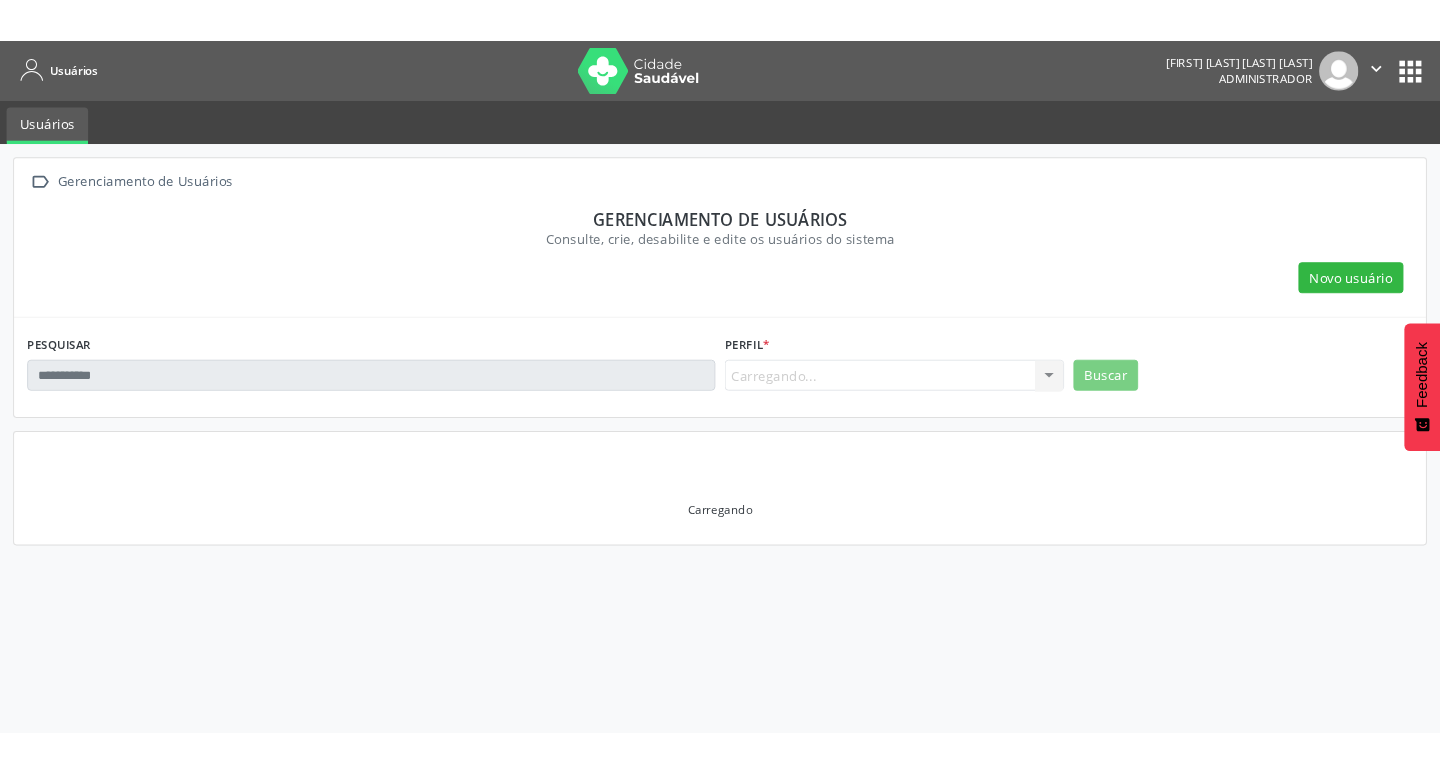 scroll, scrollTop: 0, scrollLeft: 0, axis: both 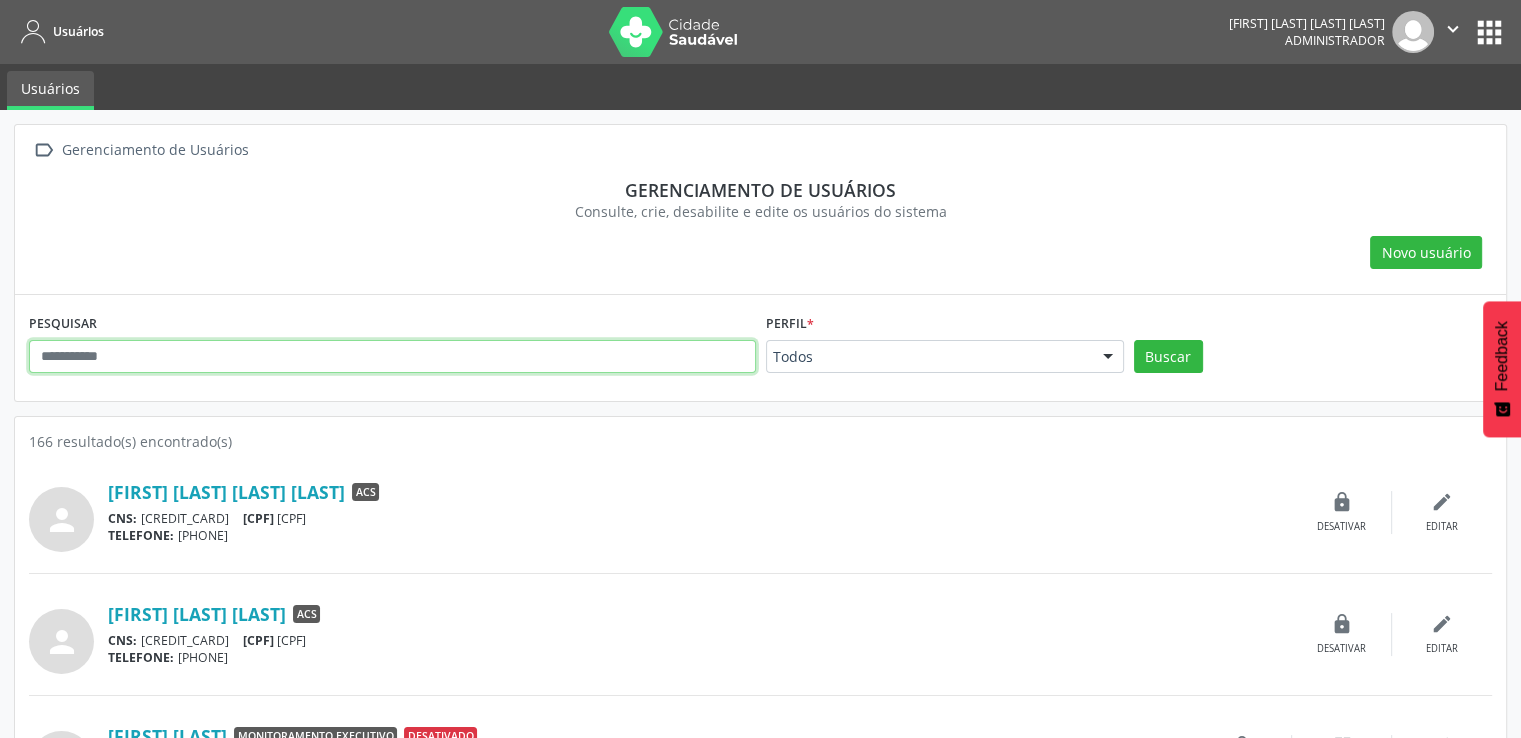 click at bounding box center (392, 357) 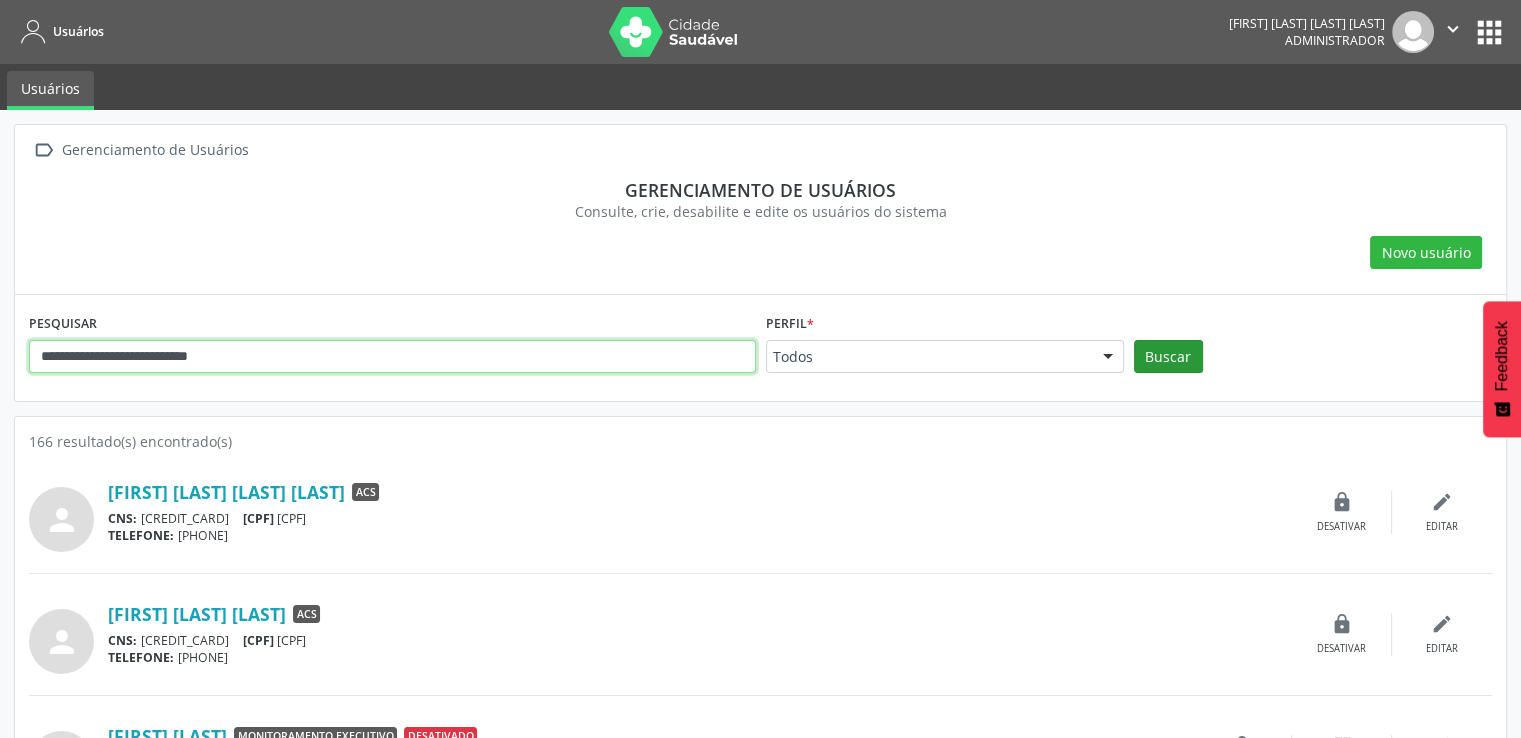 type on "**********" 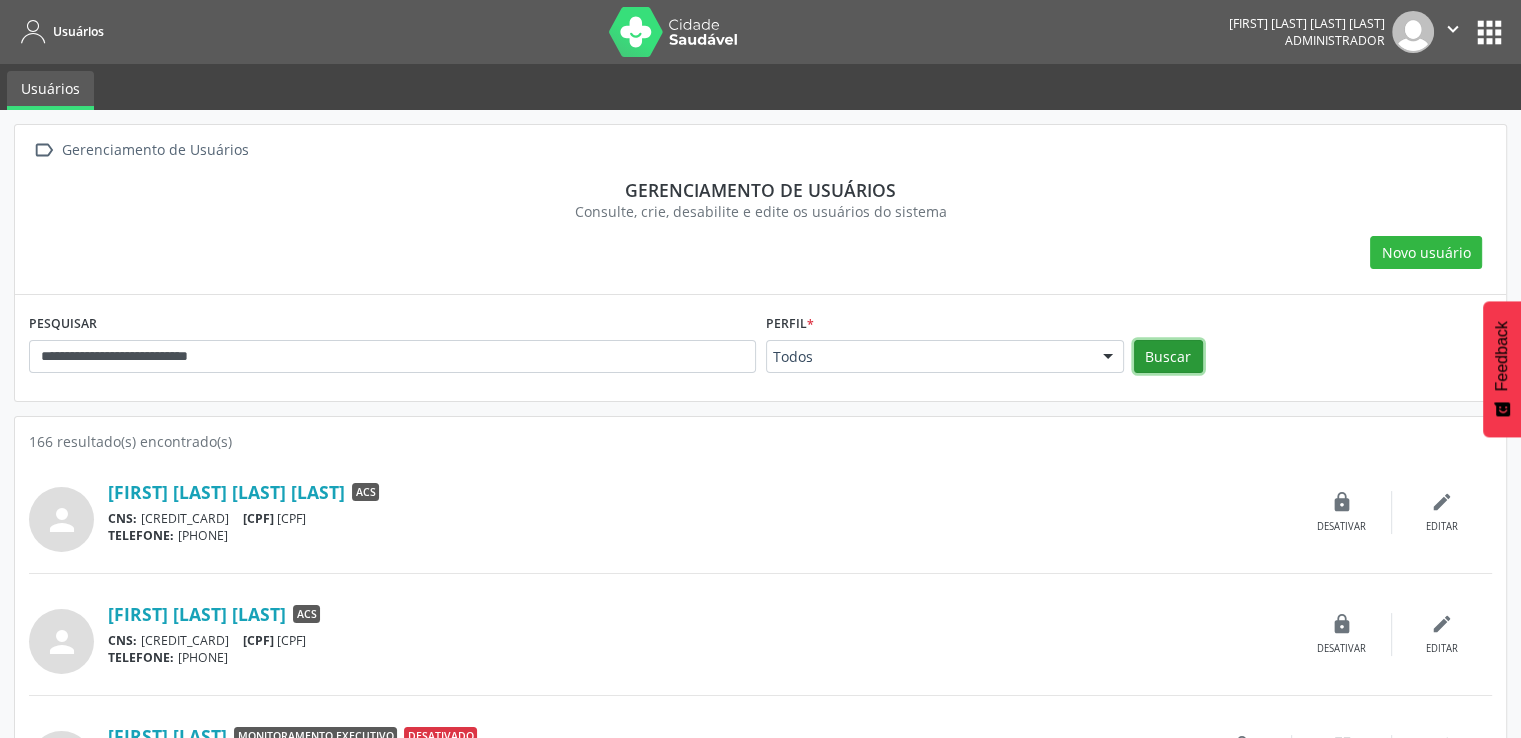 click on "Buscar" at bounding box center [1168, 357] 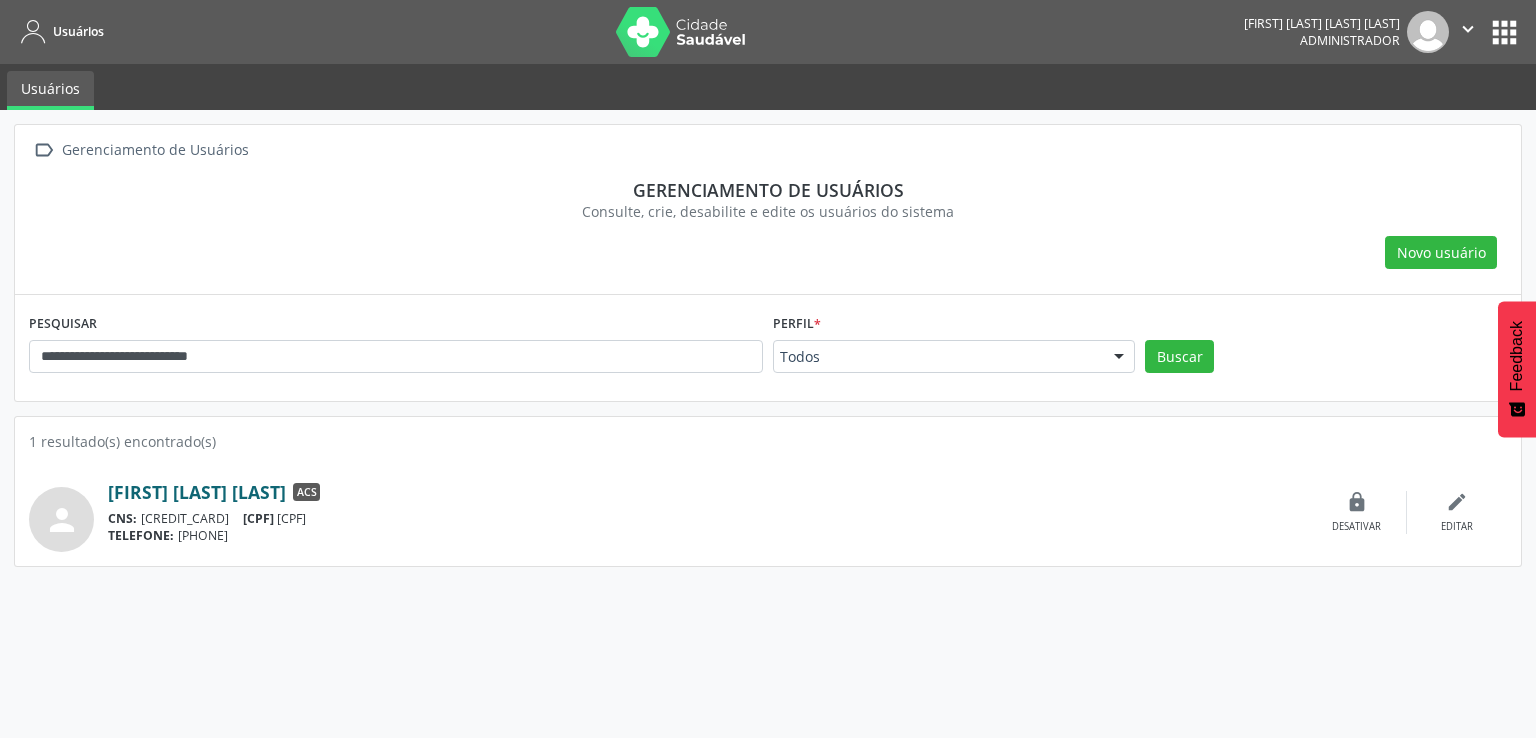 click on "Washington Martins dos Santos" at bounding box center [197, 492] 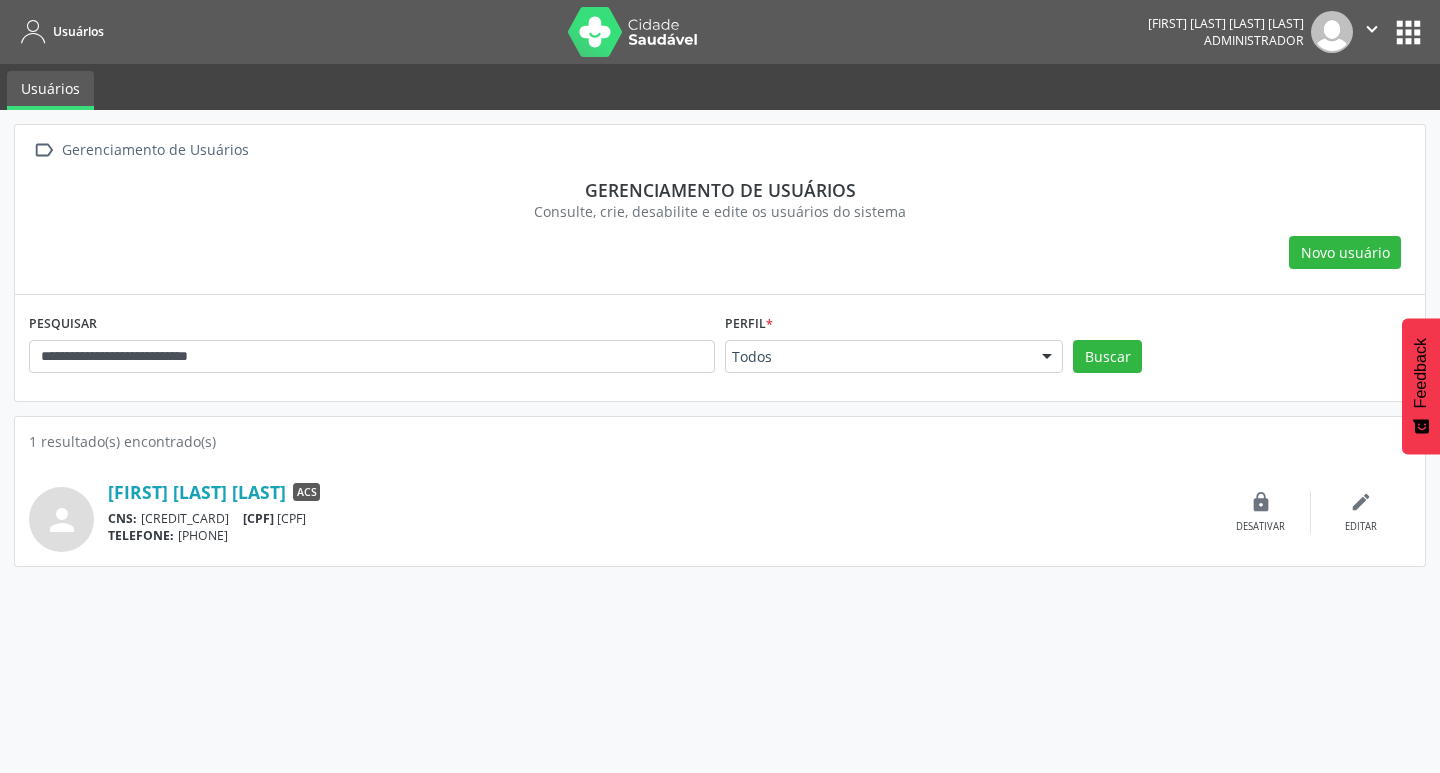 click at bounding box center (633, 32) 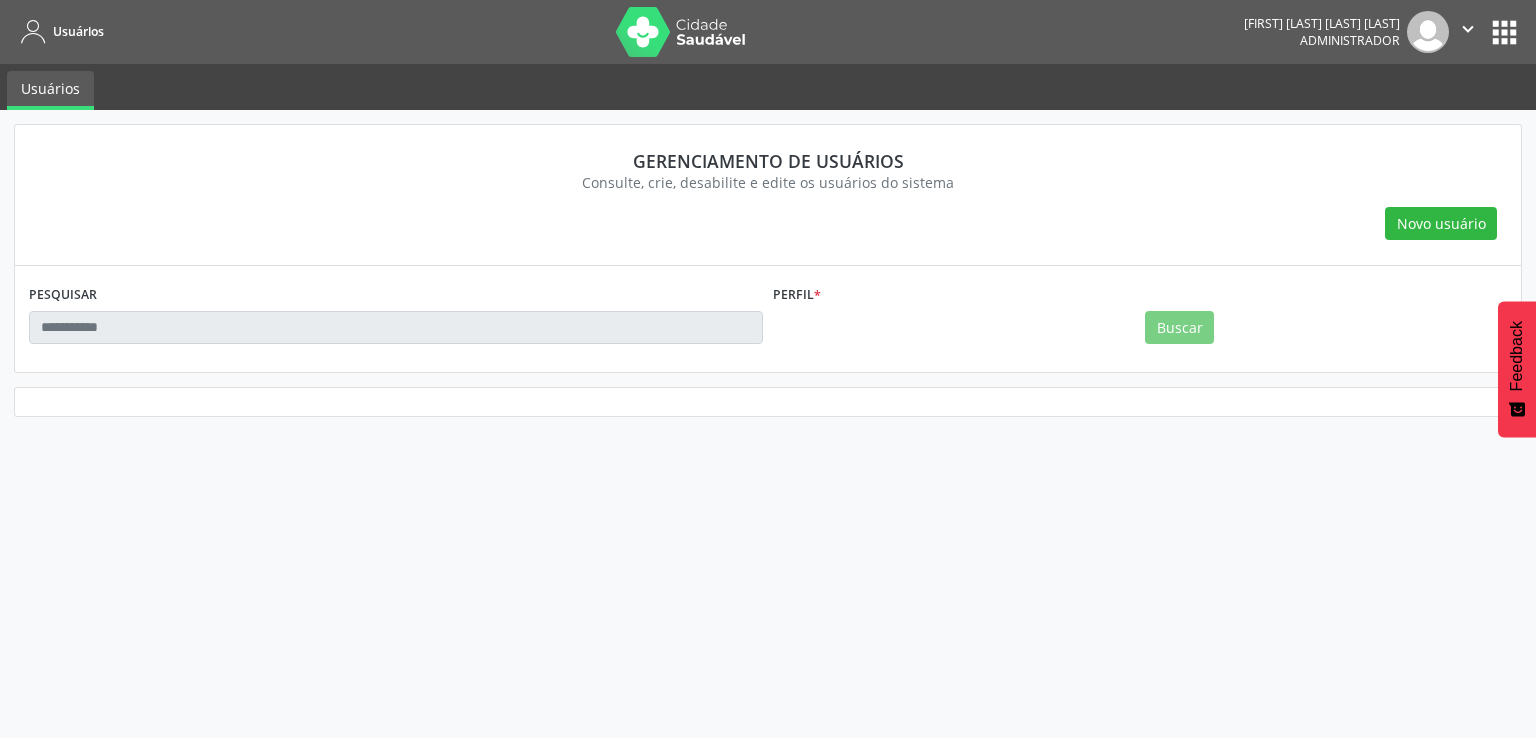 scroll, scrollTop: 0, scrollLeft: 0, axis: both 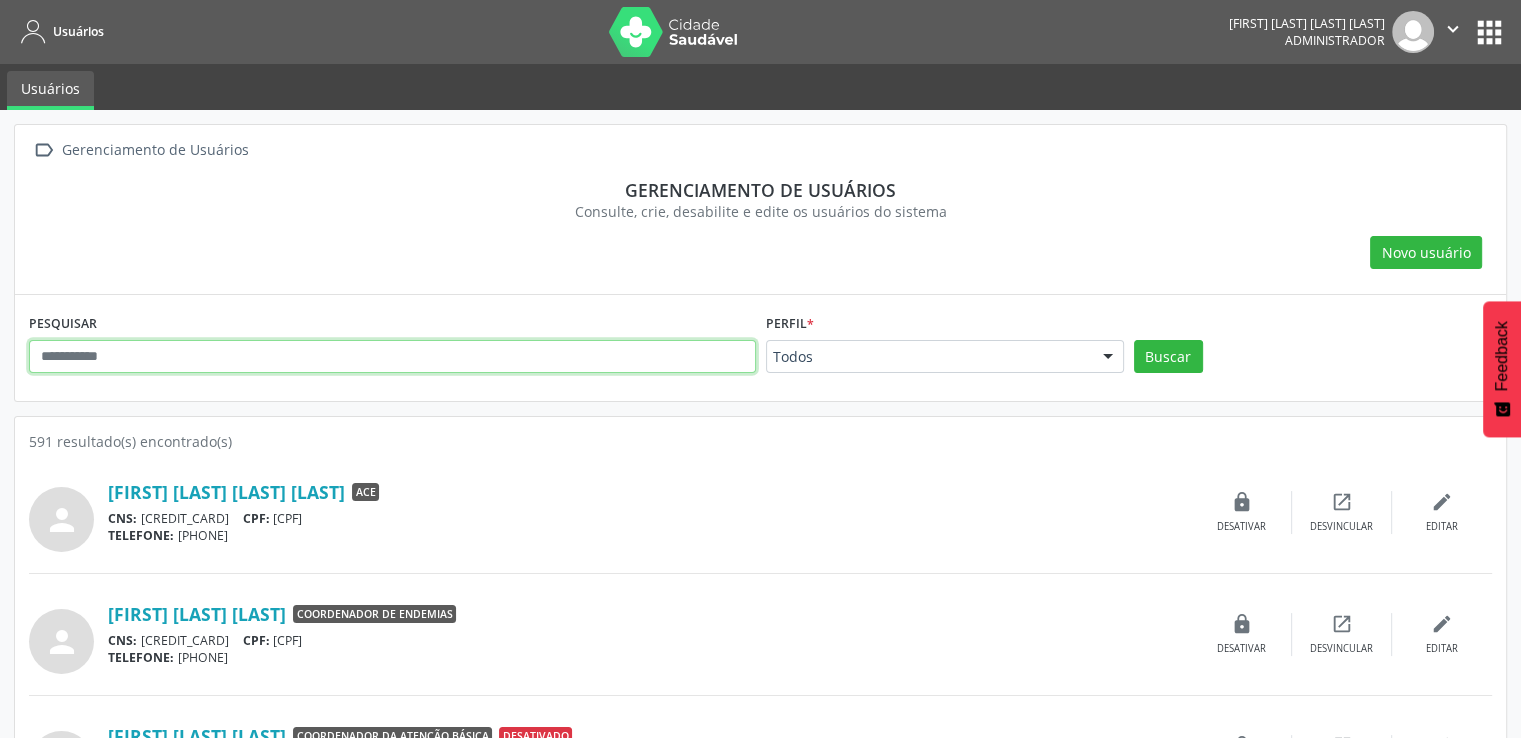 click at bounding box center [392, 357] 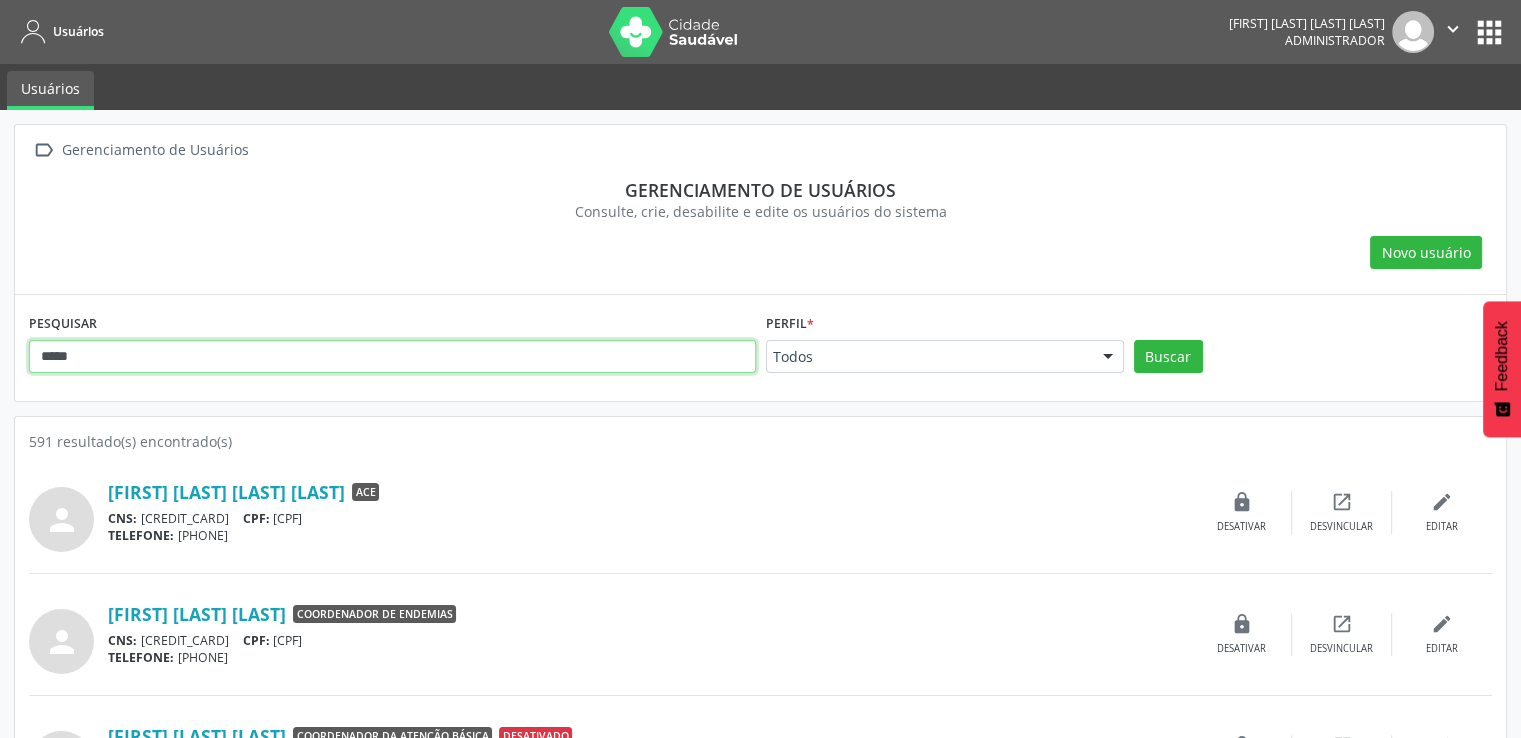 type on "*****" 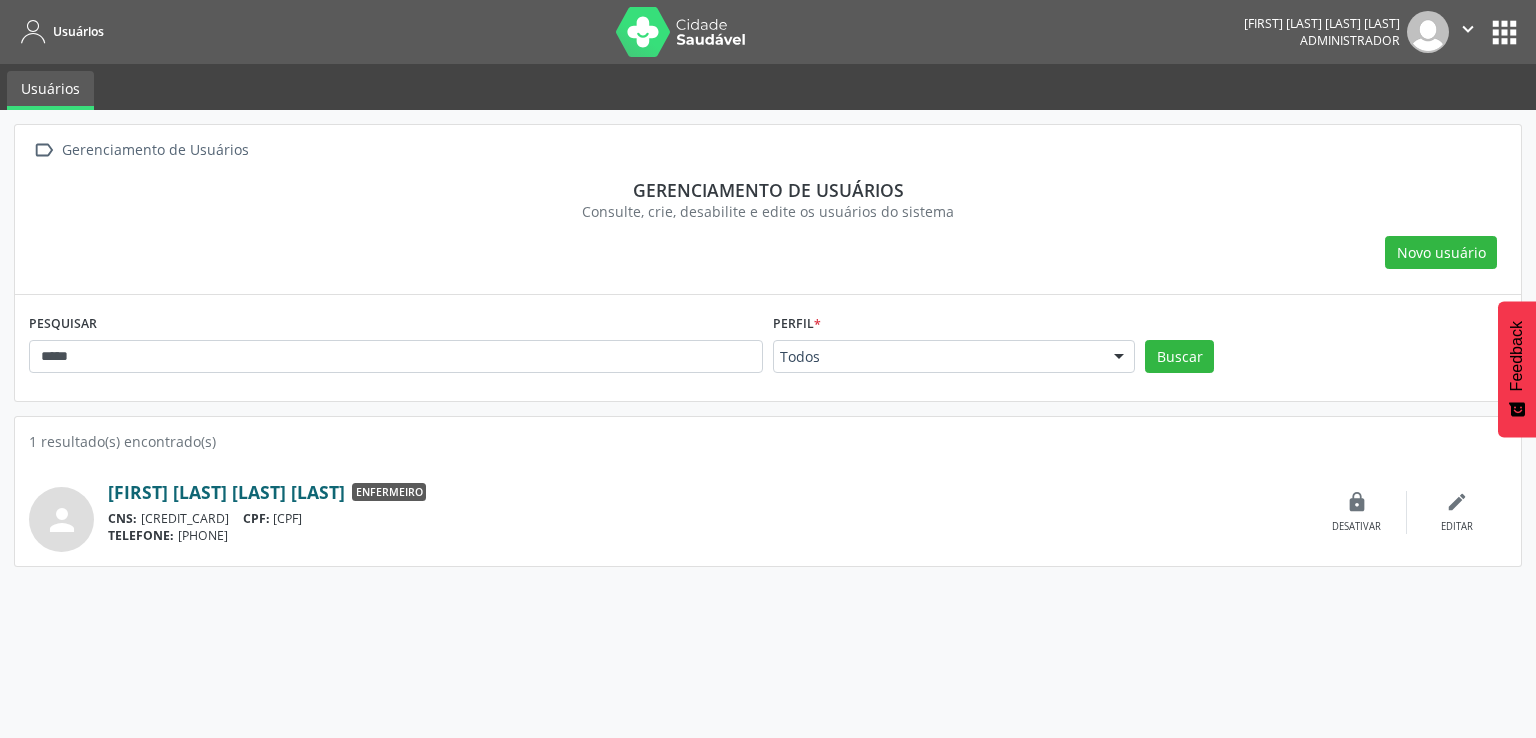 click on "Rubia Barbosa Emilia de Morais" at bounding box center [226, 492] 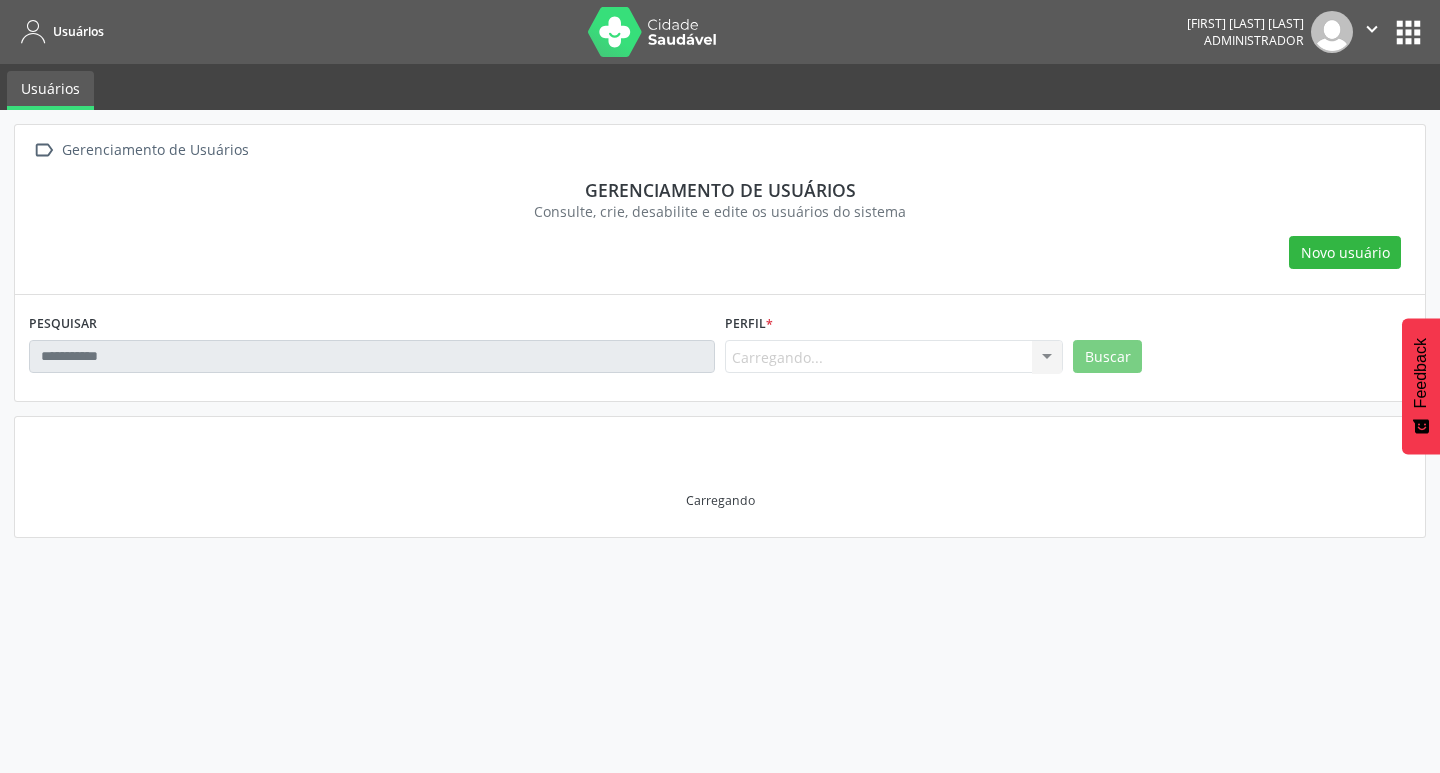 scroll, scrollTop: 0, scrollLeft: 0, axis: both 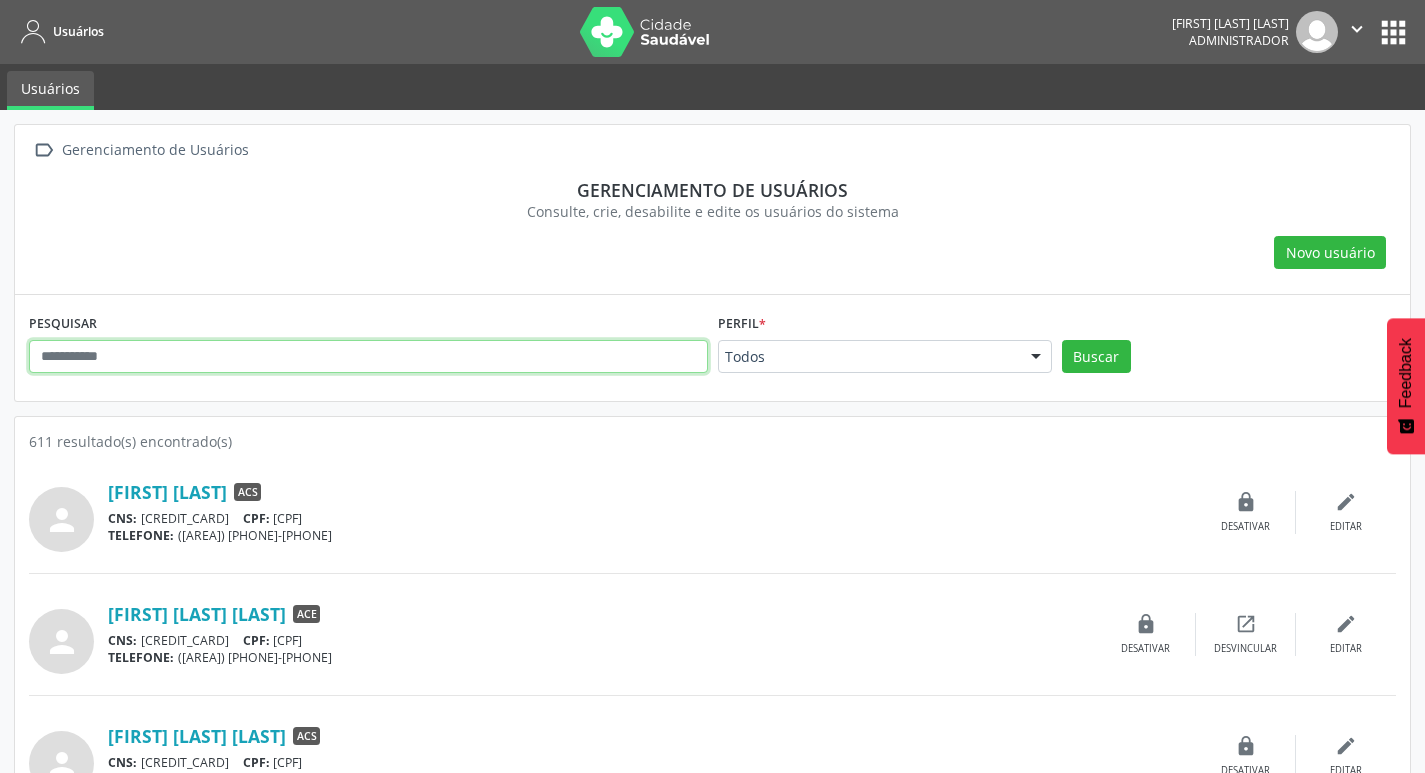 click at bounding box center (368, 357) 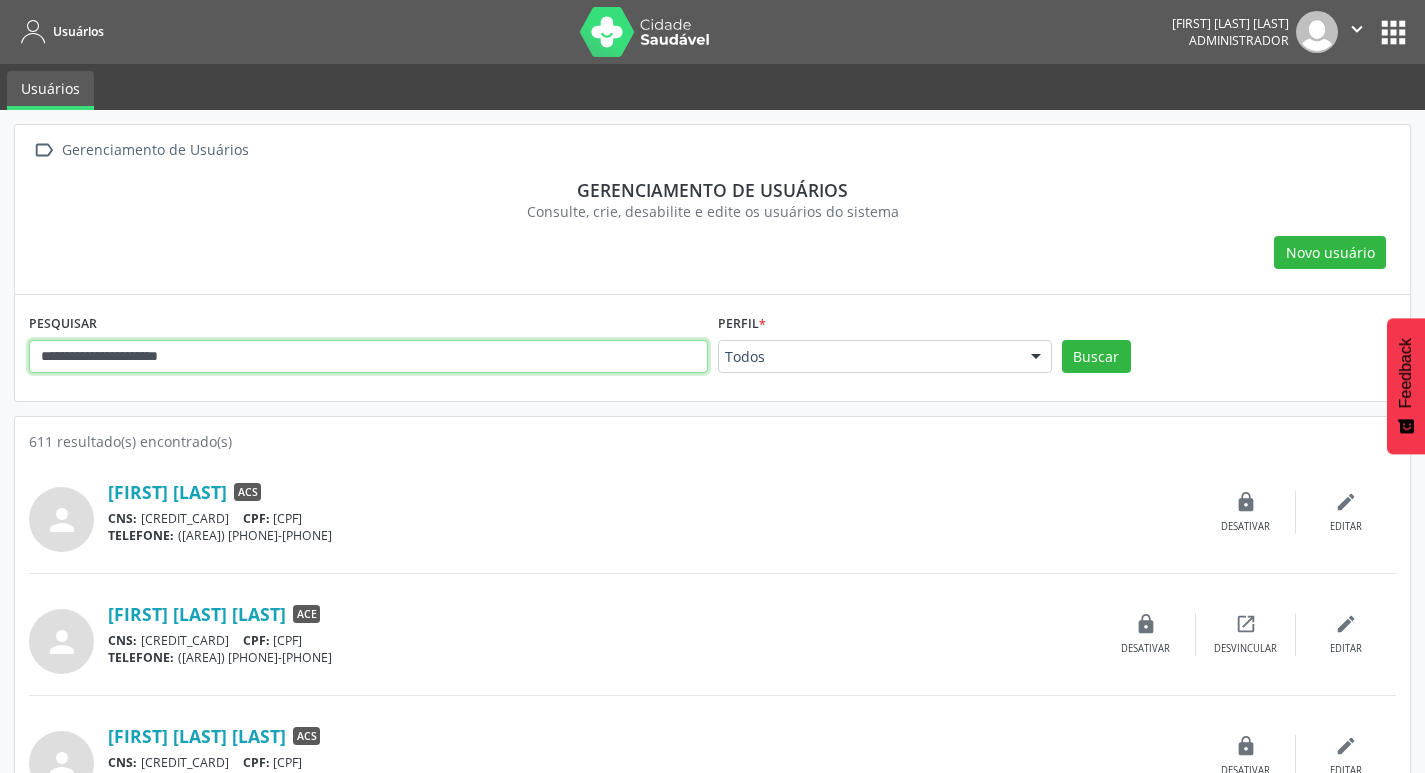 type on "**********" 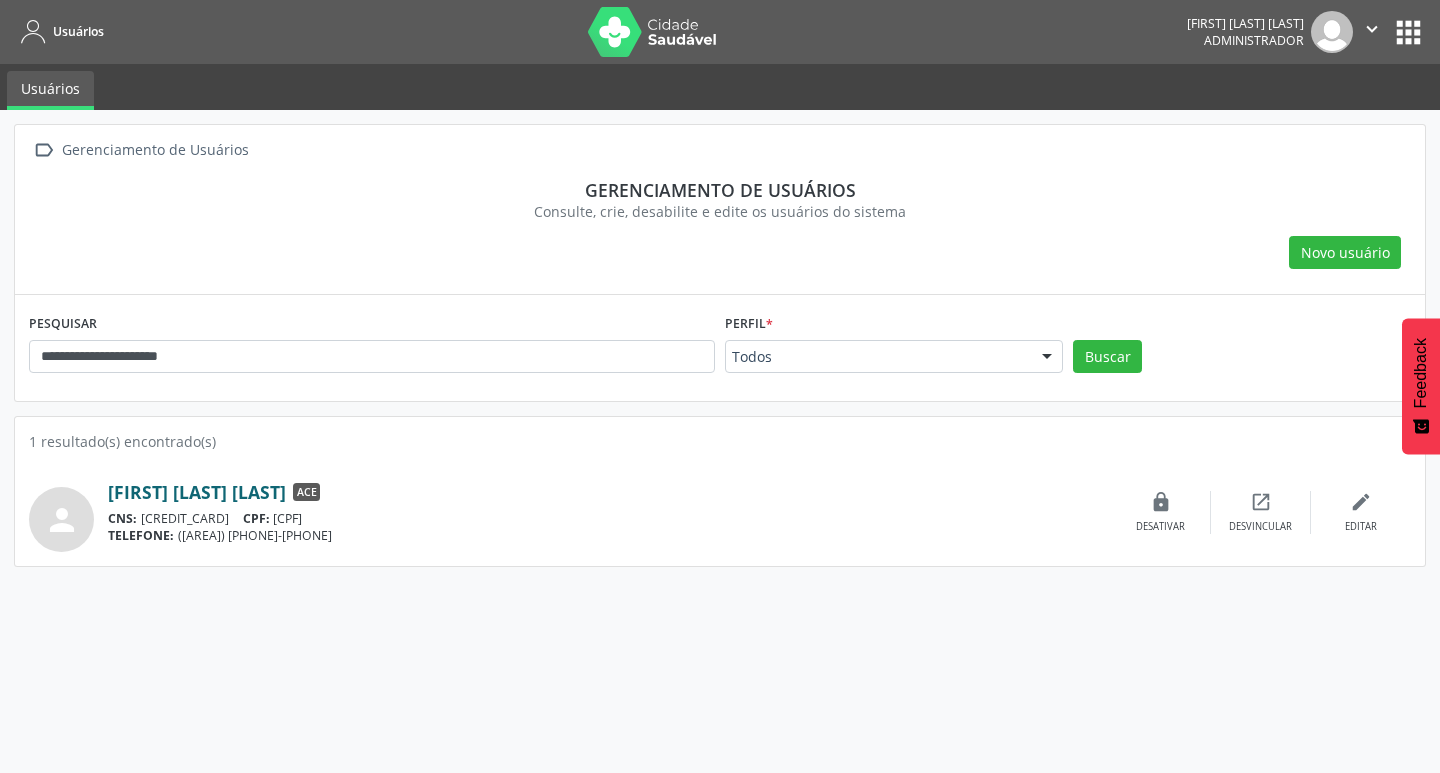 click on "[FIRST] [LAST] [LAST]" at bounding box center (197, 492) 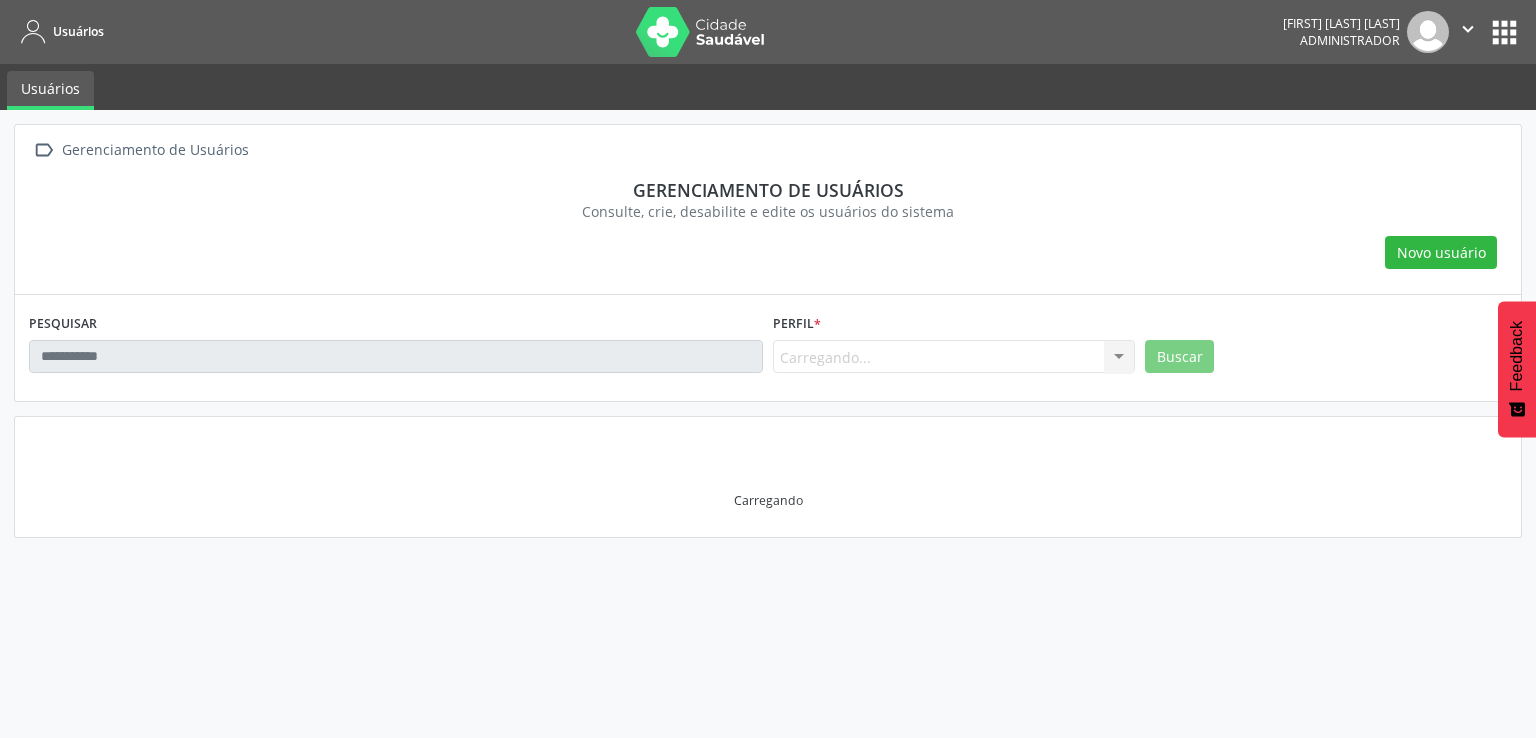 scroll, scrollTop: 0, scrollLeft: 0, axis: both 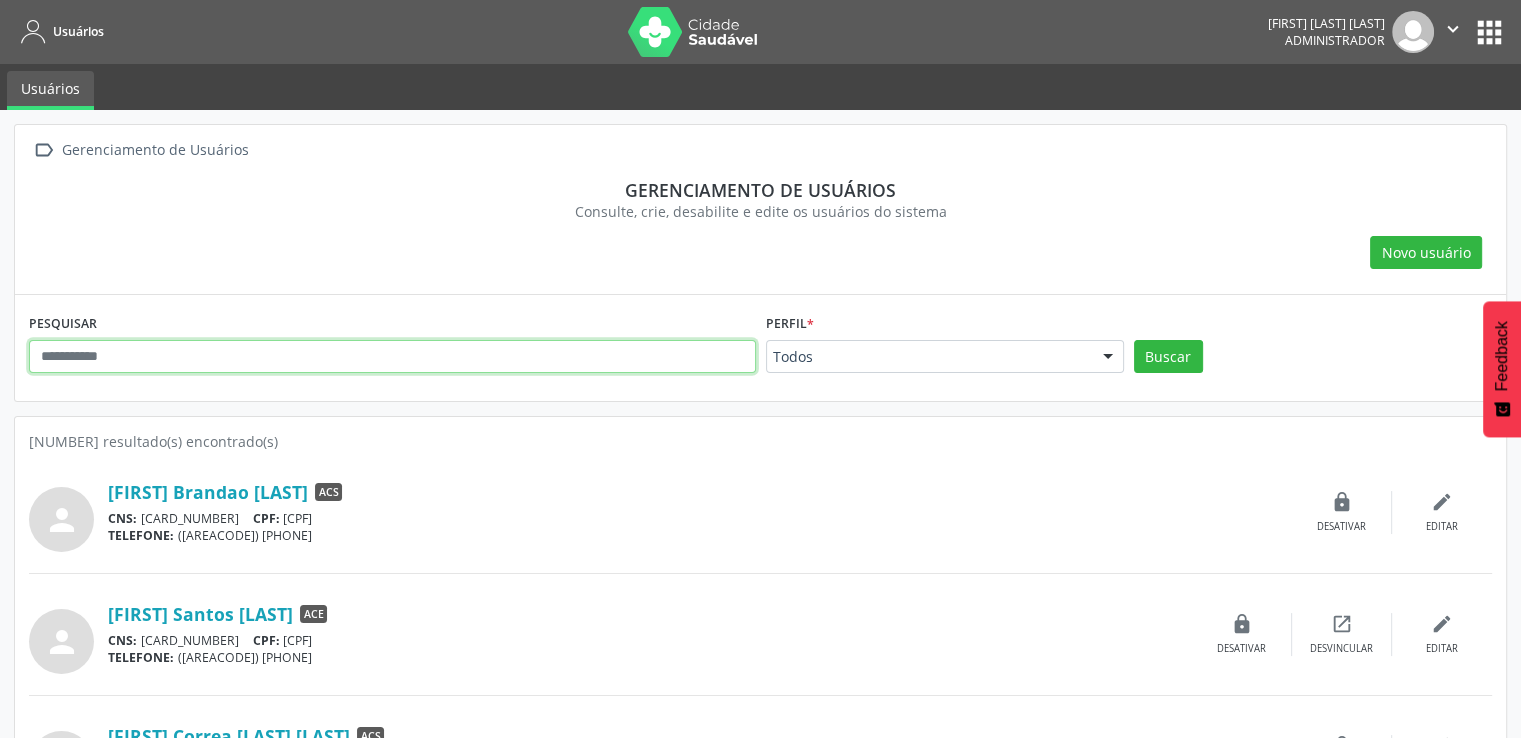 click at bounding box center [392, 357] 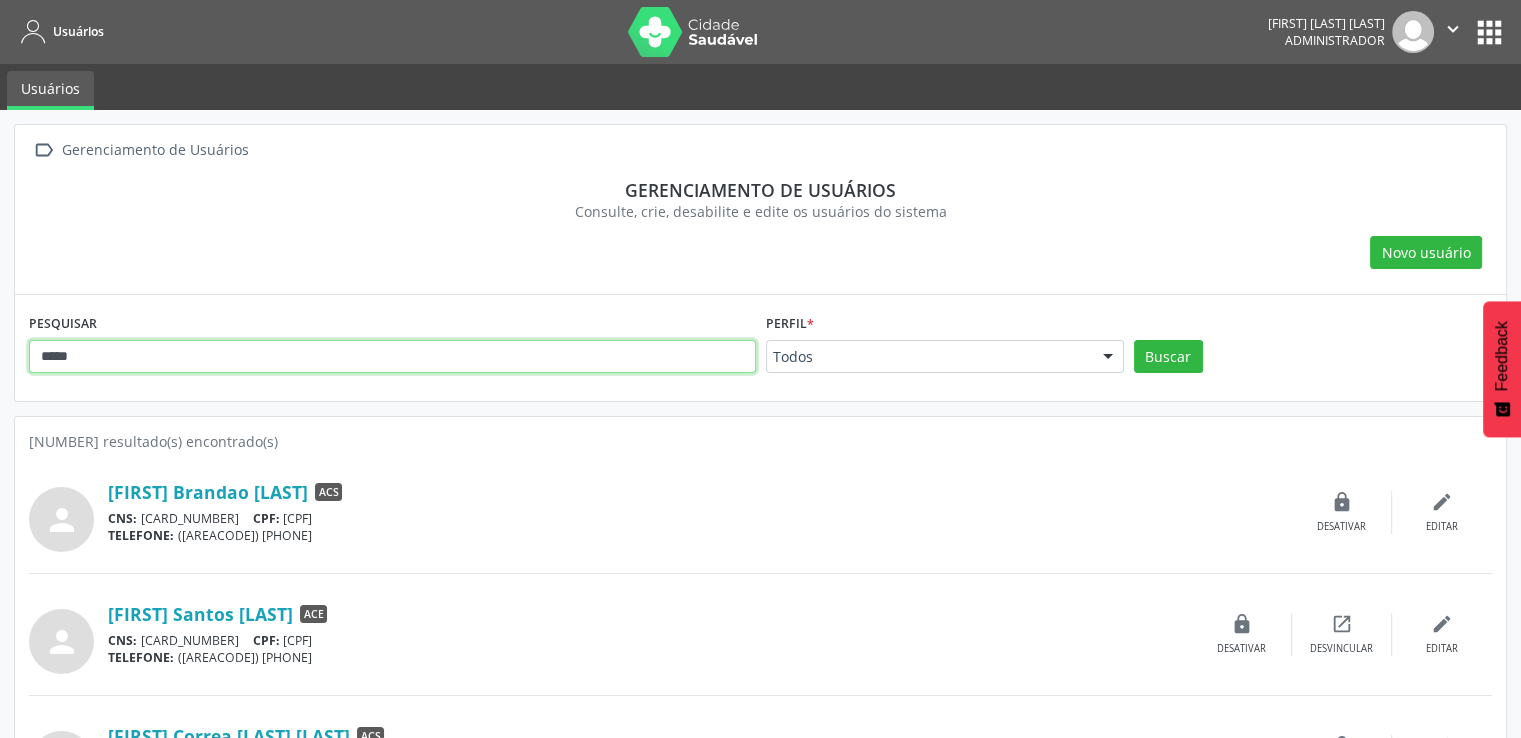 type on "*****" 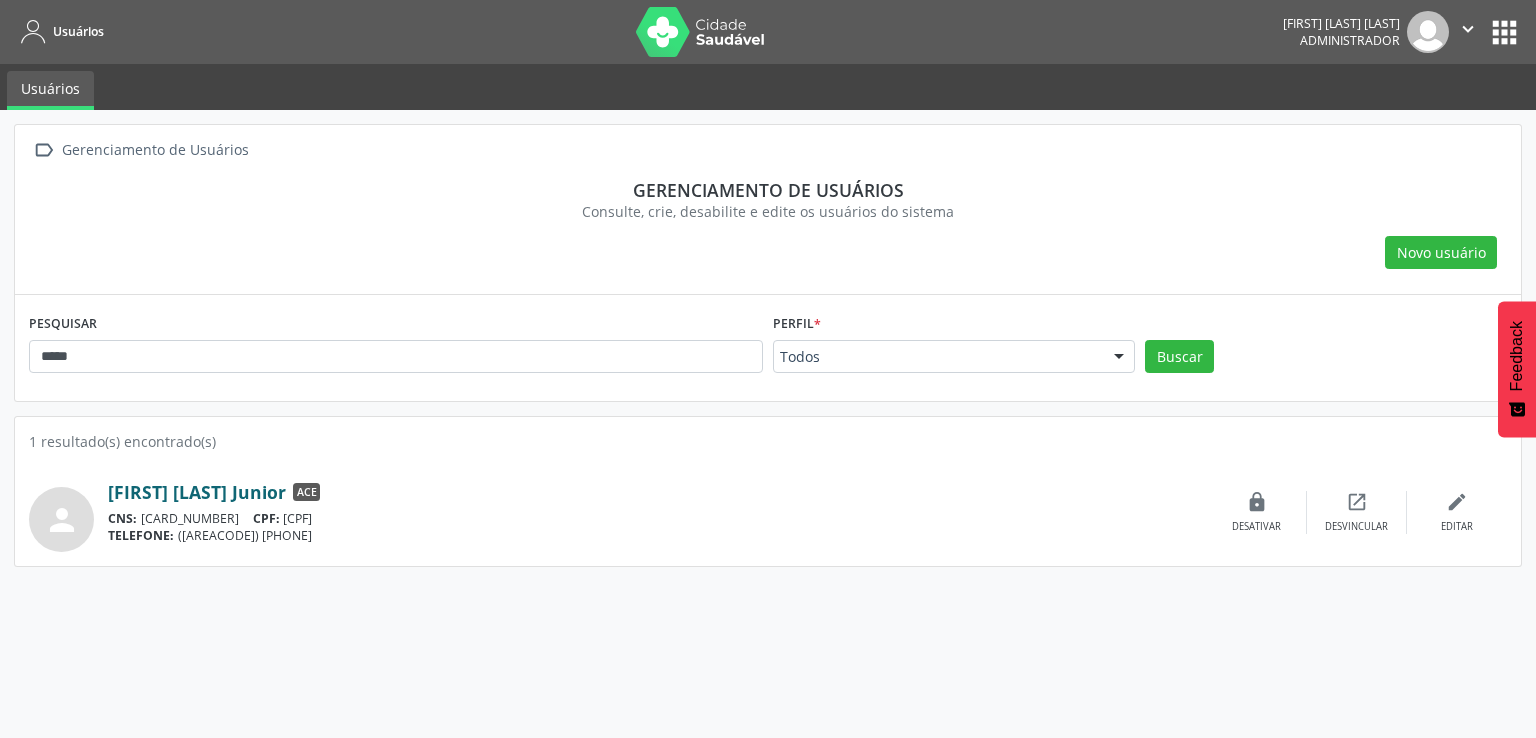click on "Darci Pereira Lima Junior" at bounding box center (197, 492) 